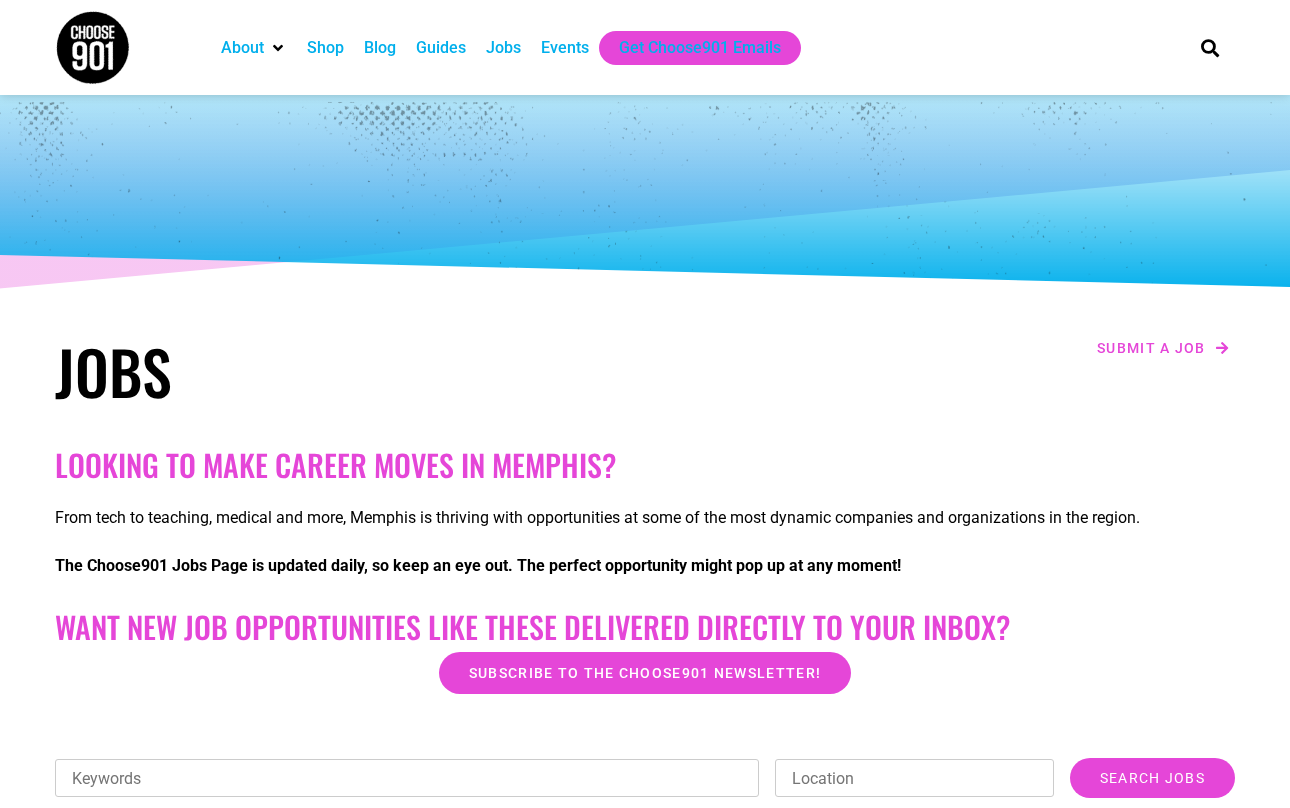 scroll, scrollTop: 0, scrollLeft: 0, axis: both 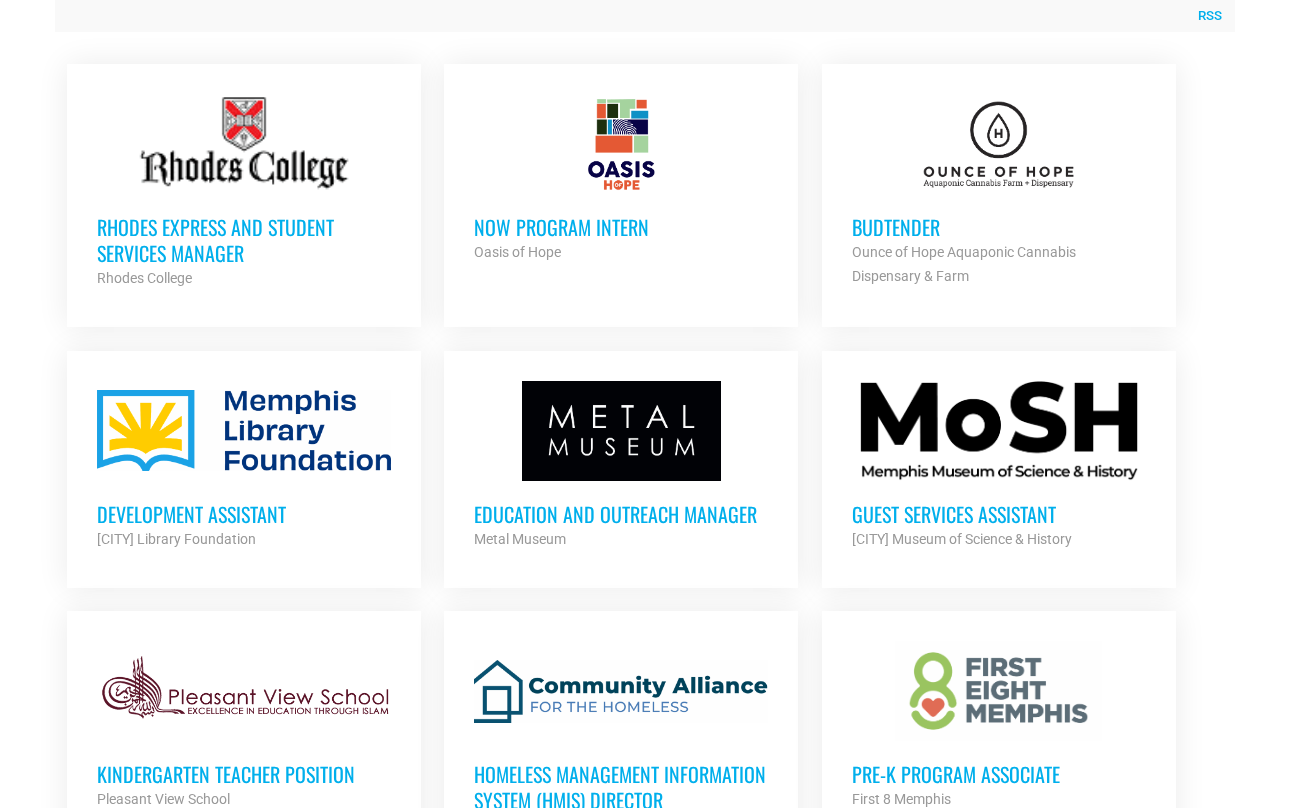 click at bounding box center (621, 431) 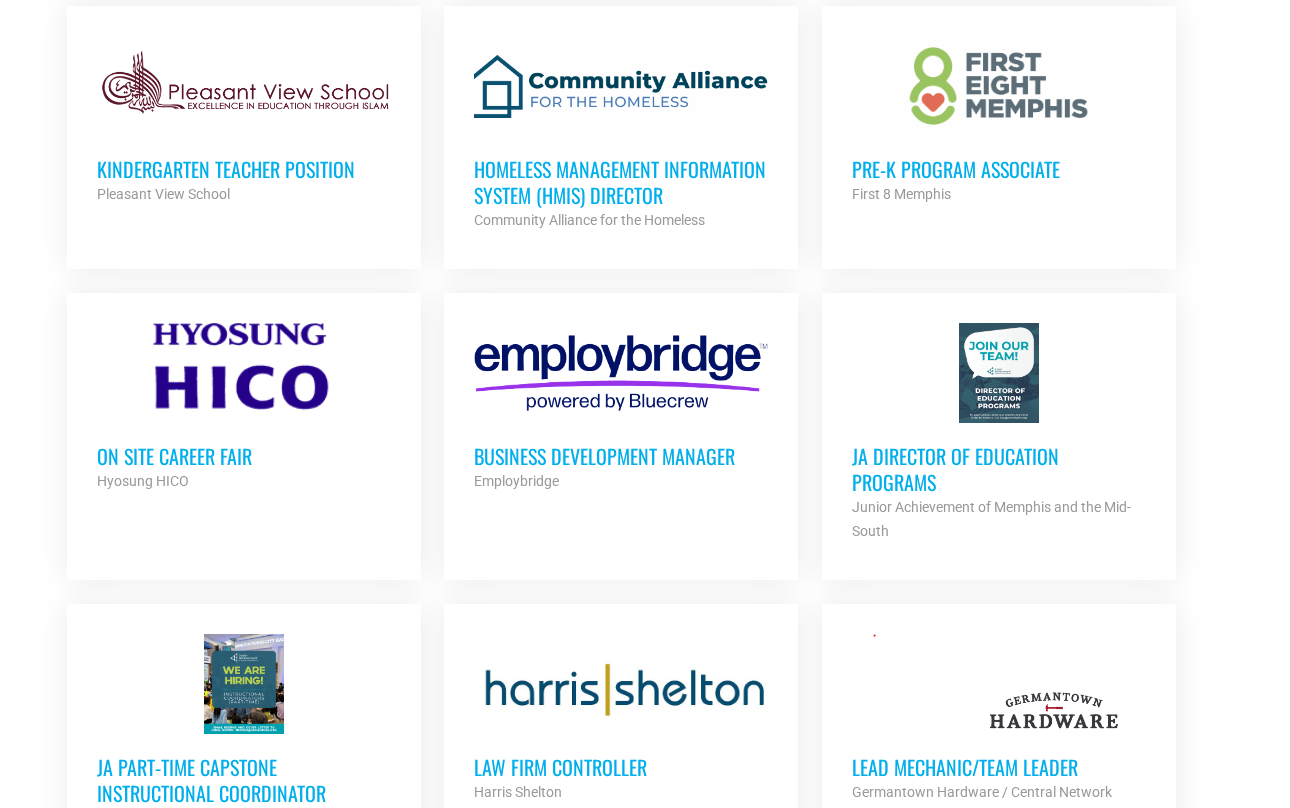 scroll, scrollTop: 1463, scrollLeft: 0, axis: vertical 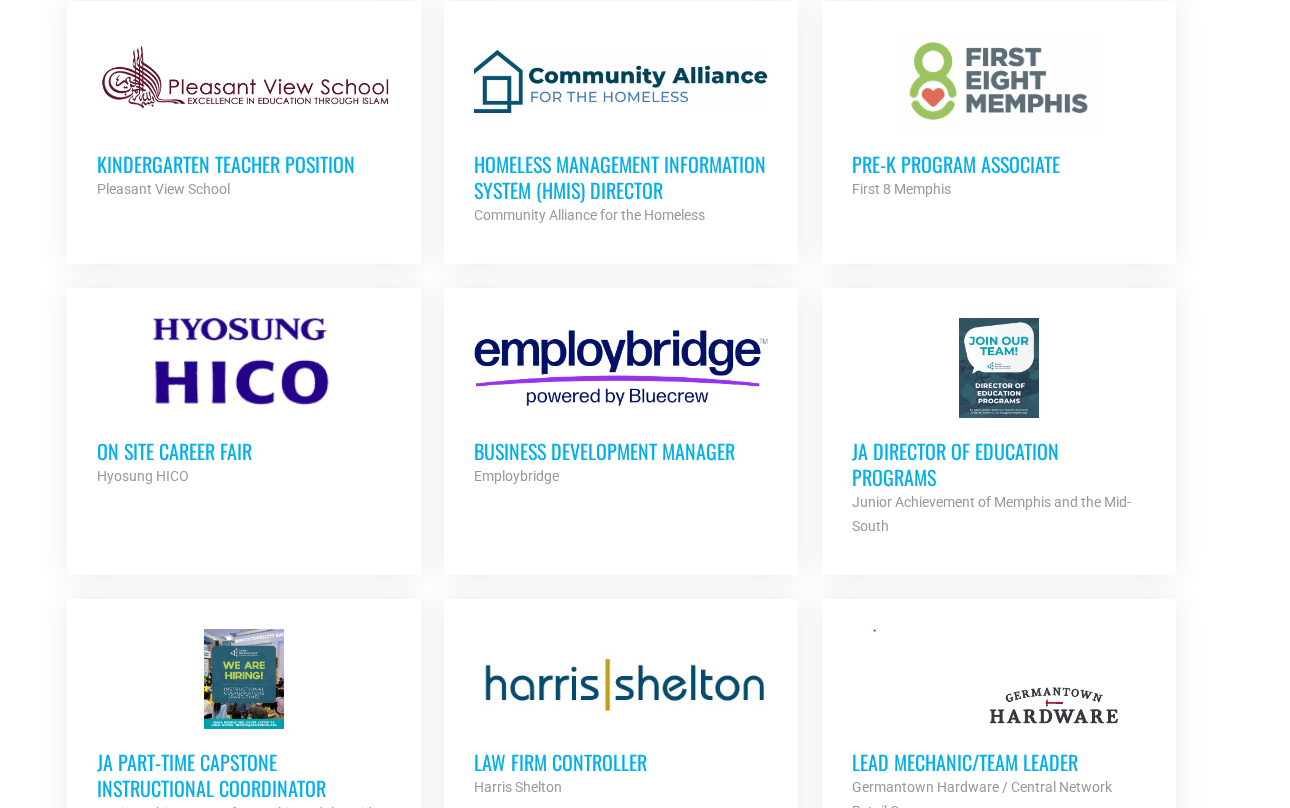 click at bounding box center (621, 368) 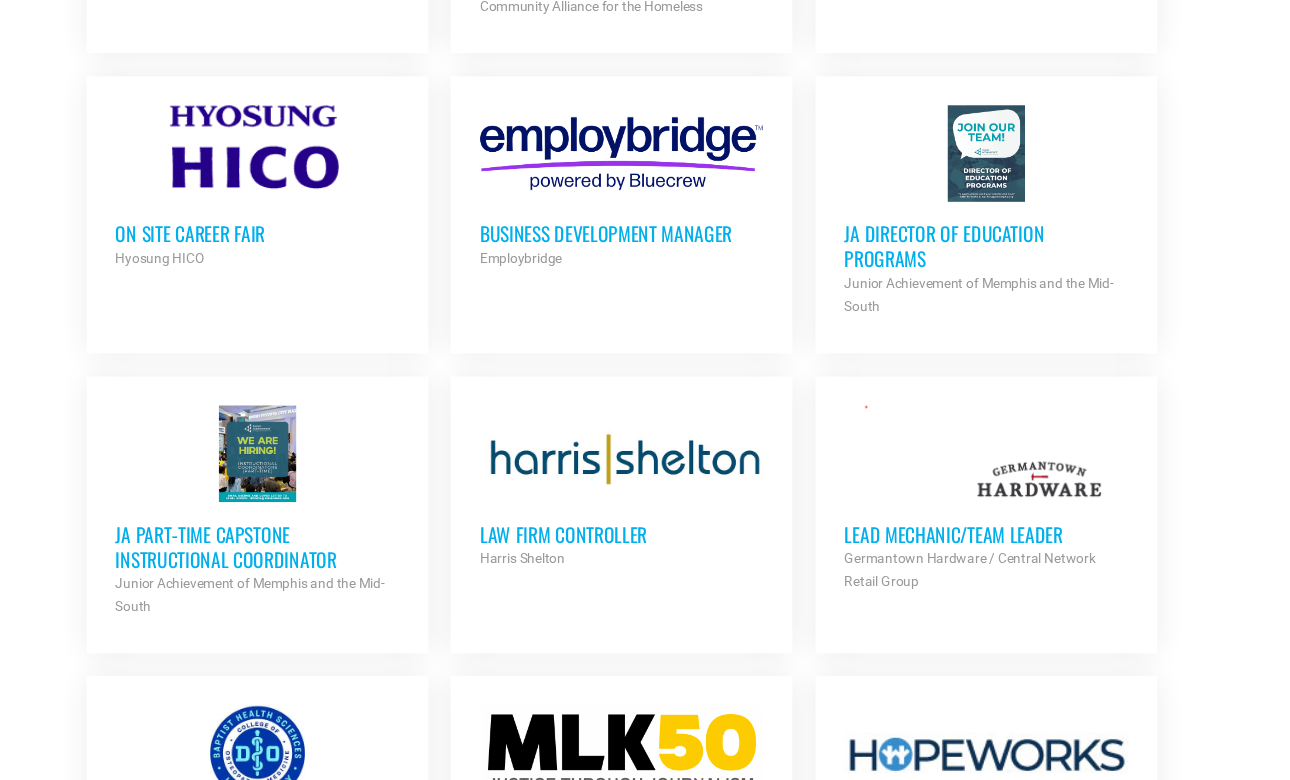 scroll, scrollTop: 1681, scrollLeft: 0, axis: vertical 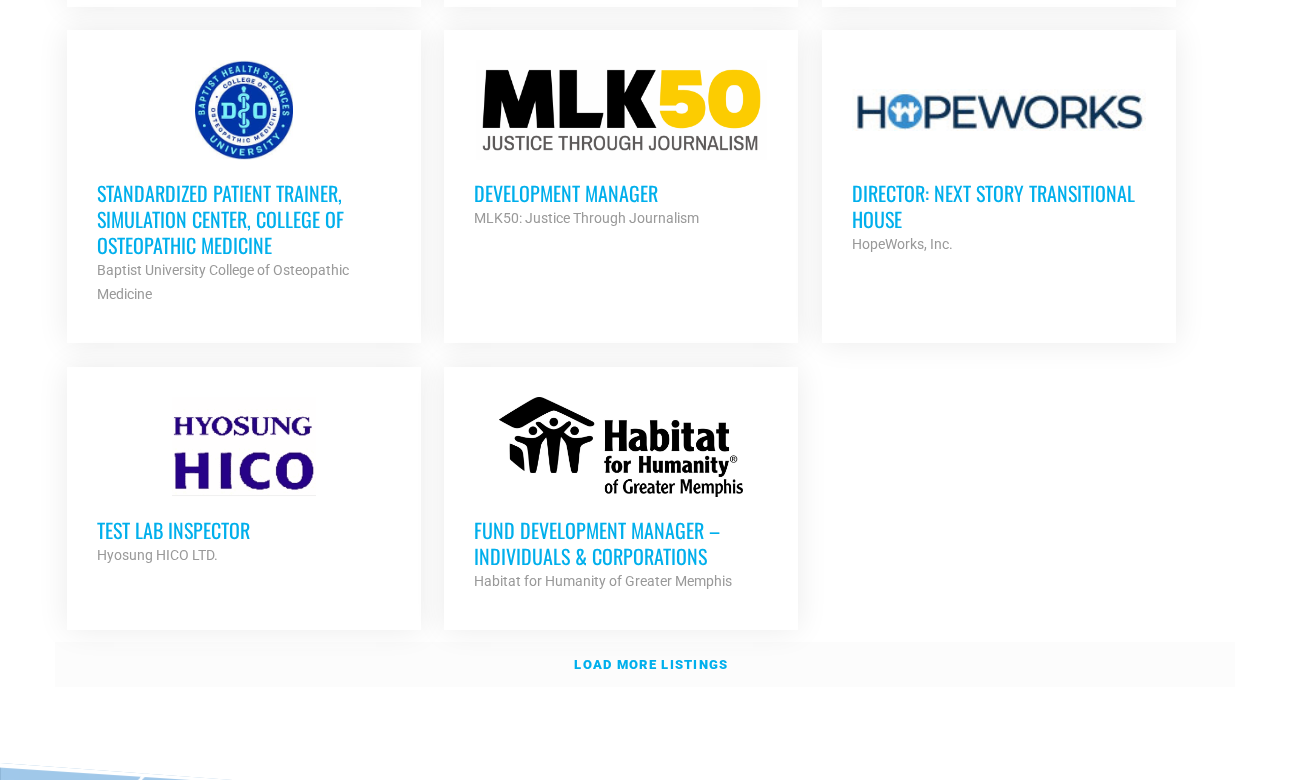 click on "Load more listings" at bounding box center [651, 664] 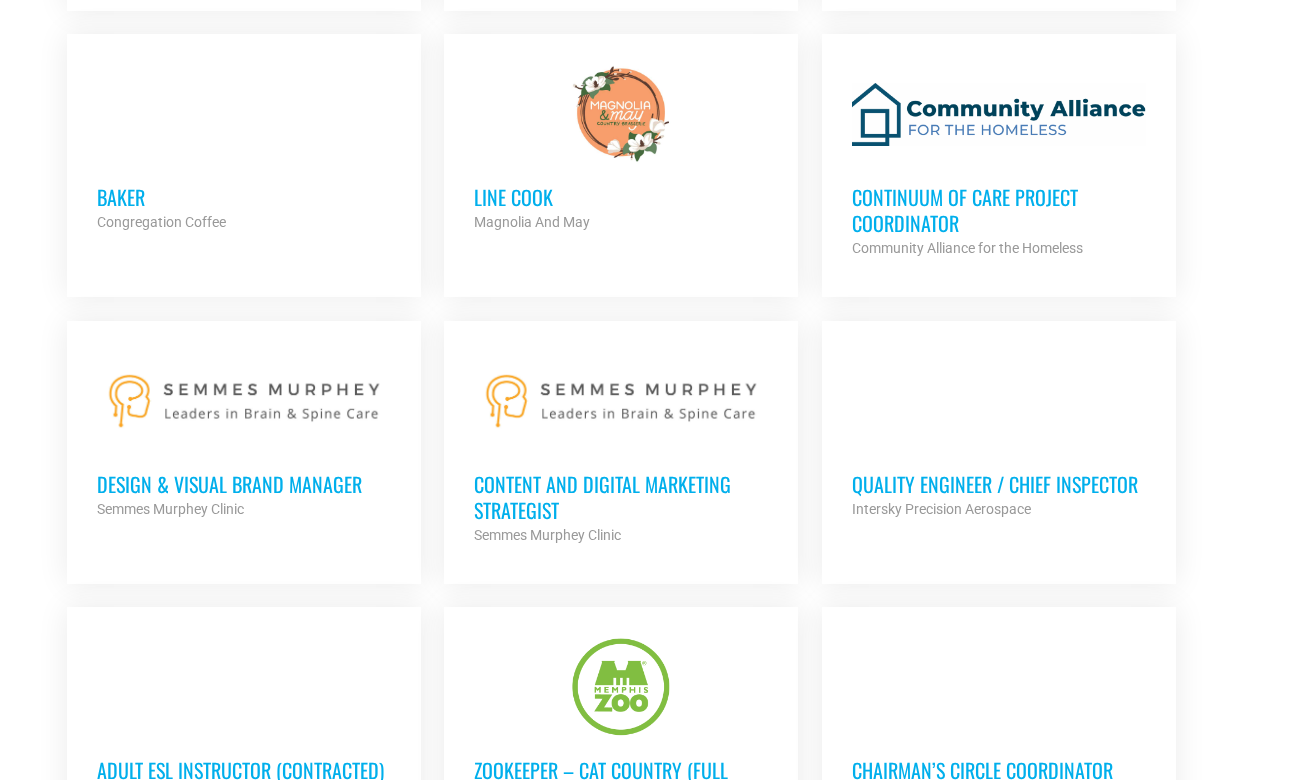 scroll, scrollTop: 2964, scrollLeft: 0, axis: vertical 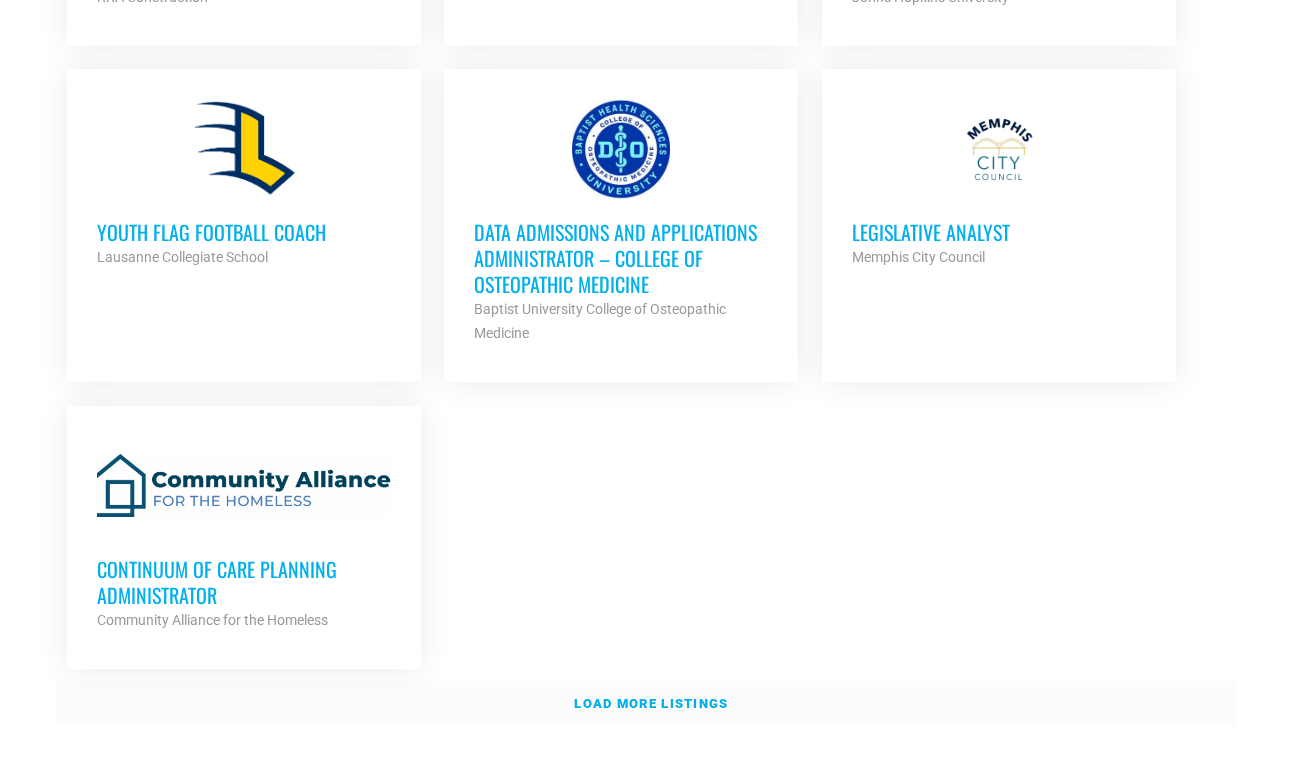 click on "Load more listings" at bounding box center (651, 703) 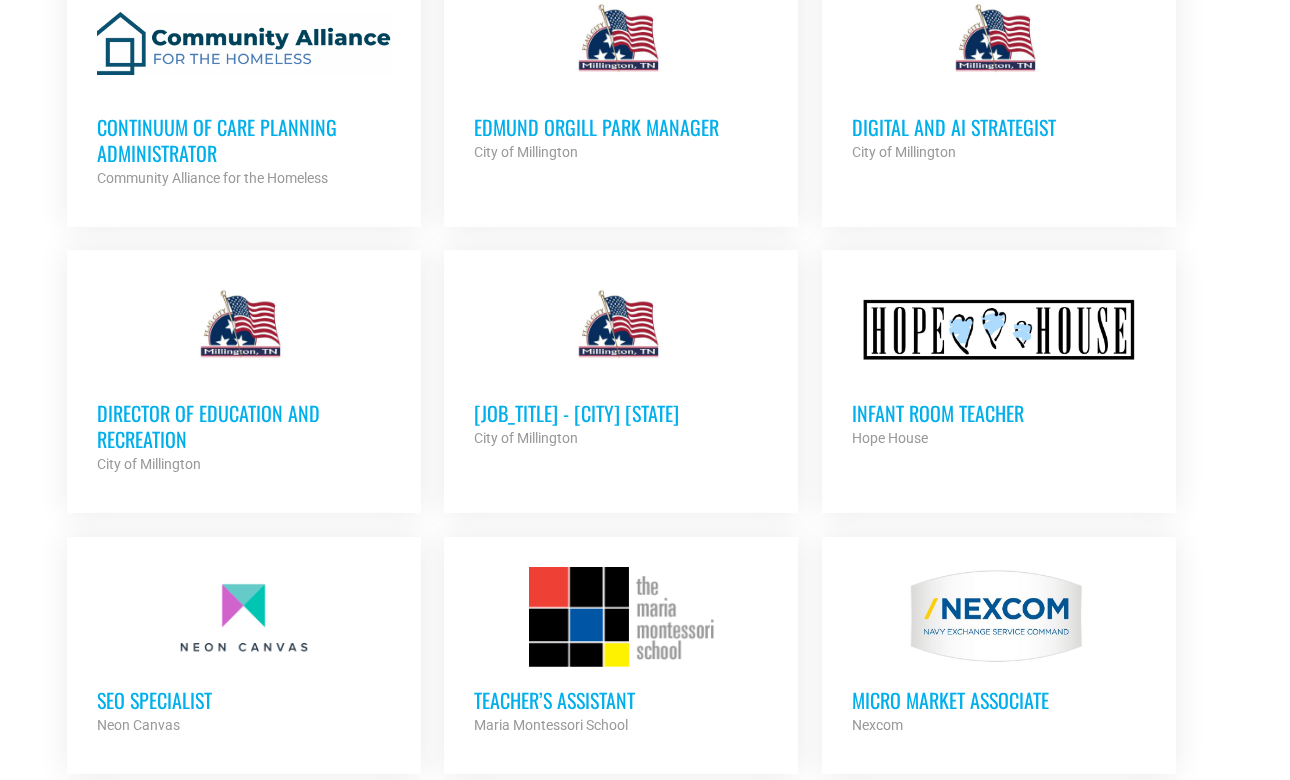 scroll, scrollTop: 4780, scrollLeft: 0, axis: vertical 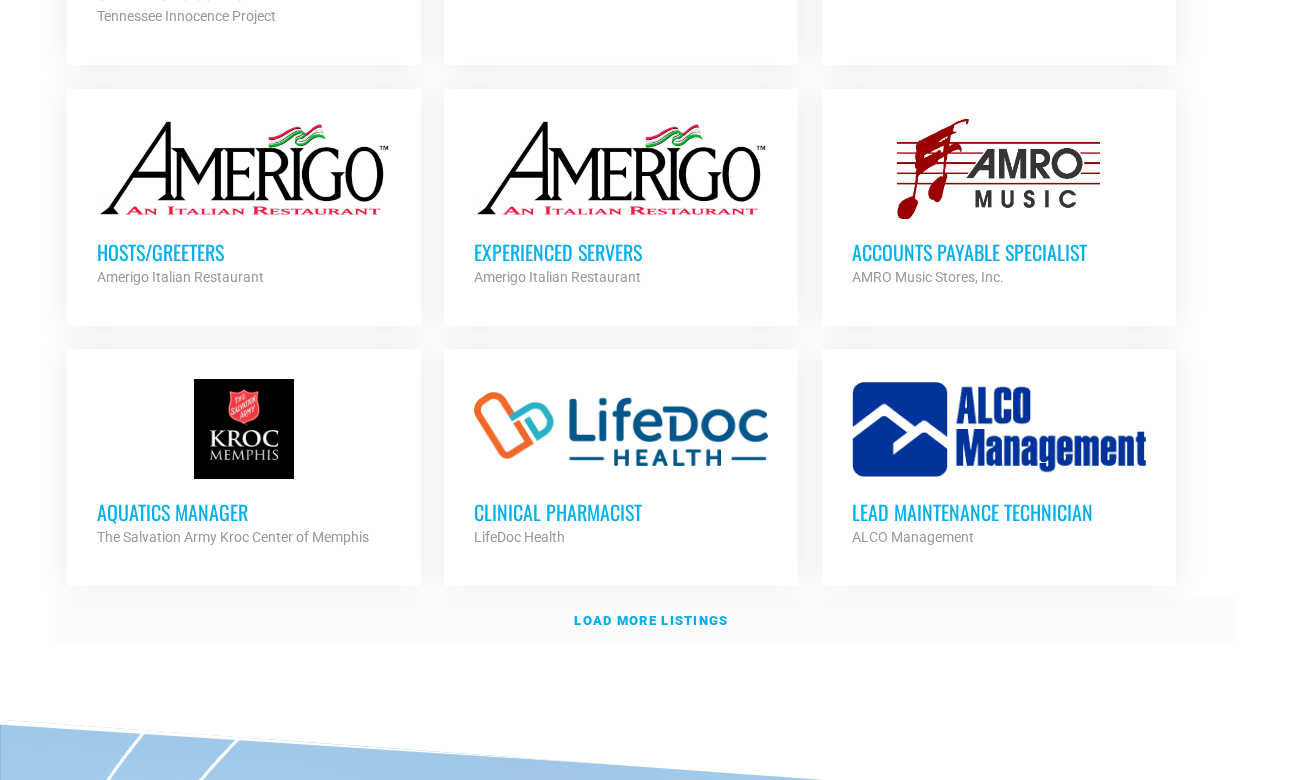 click on "Load more listings" at bounding box center [651, 620] 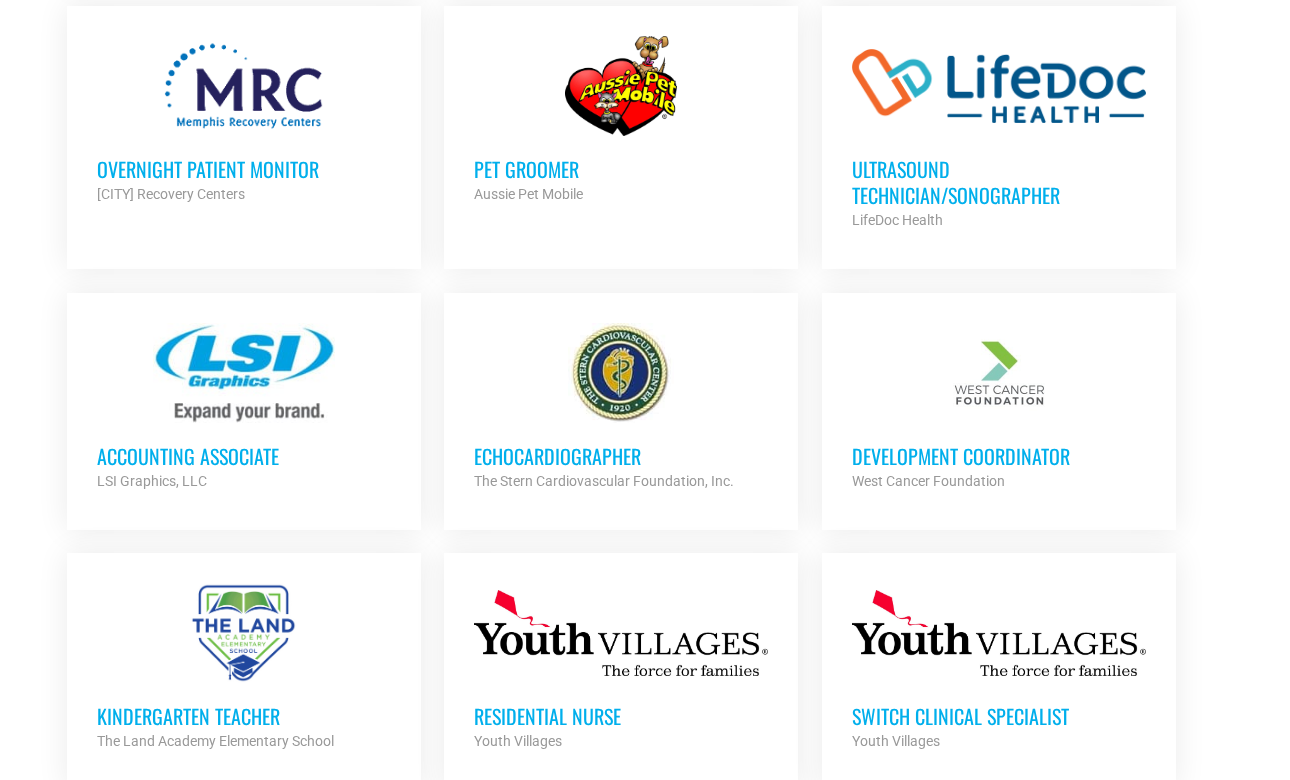scroll, scrollTop: 7255, scrollLeft: 0, axis: vertical 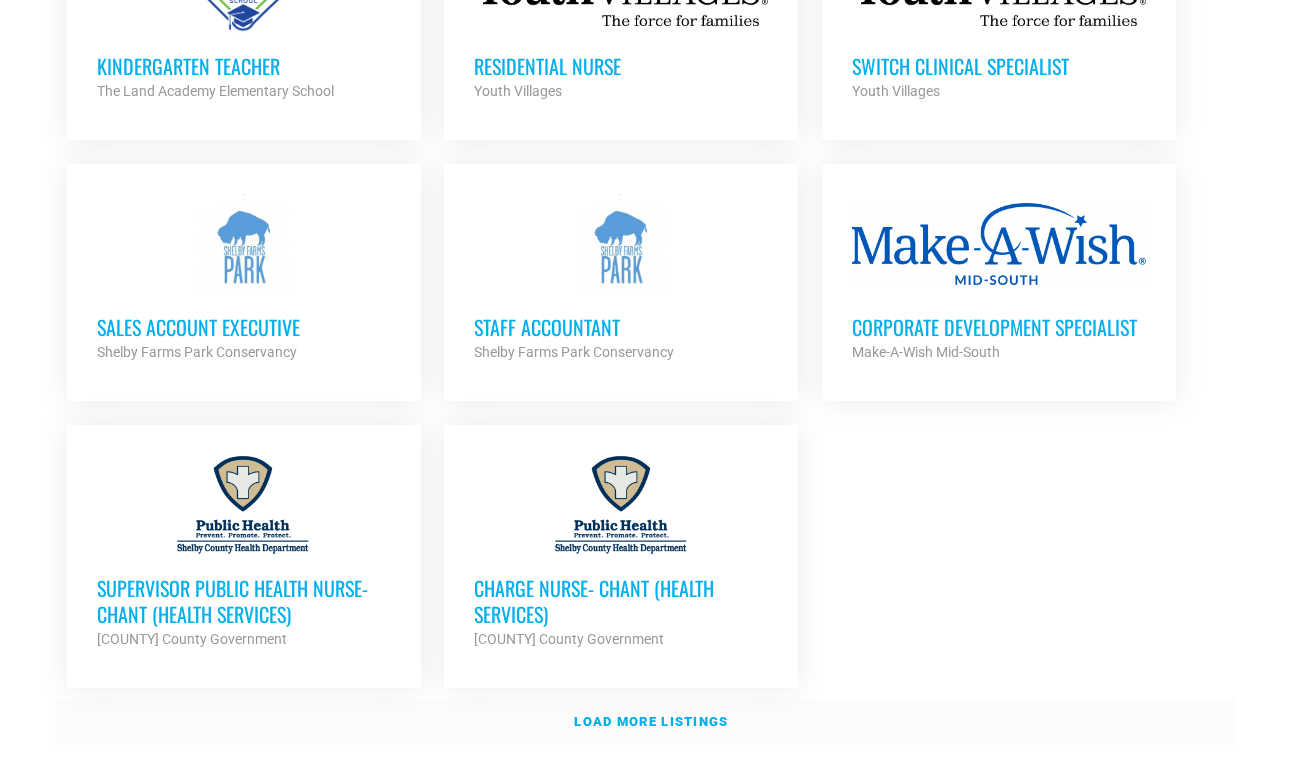 click on "Load more listings" at bounding box center [651, 721] 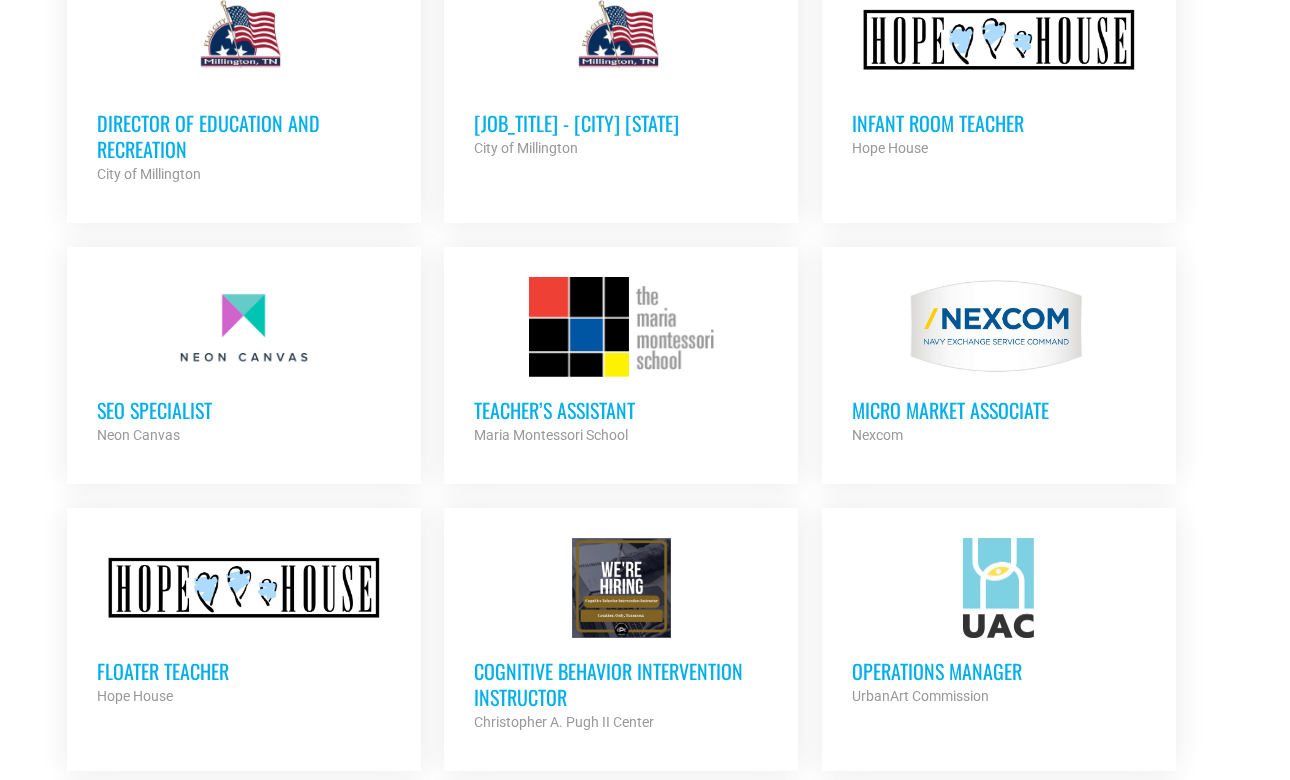 scroll, scrollTop: 5089, scrollLeft: 0, axis: vertical 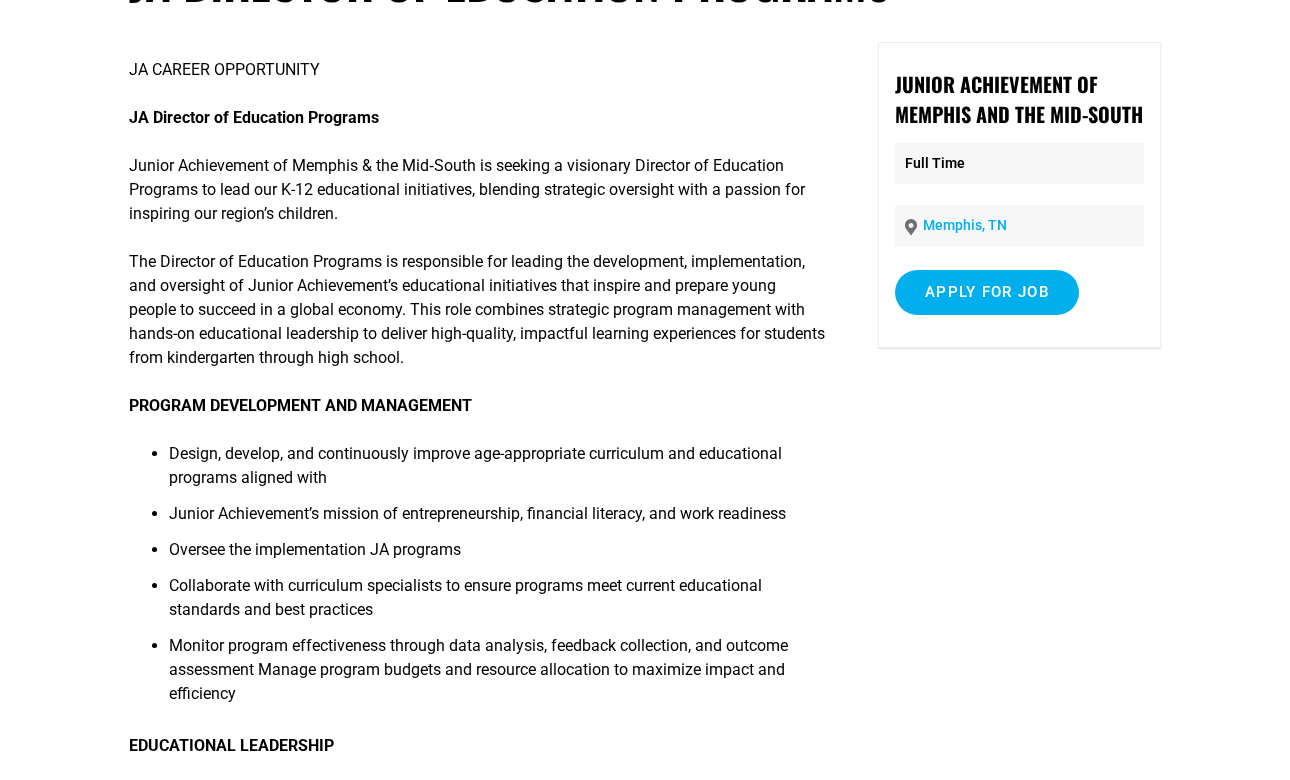click on "The Director of Education Programs is responsible for leading the development, implementation, and oversight of Junior Achievement’s educational initiatives that inspire and prepare young people to succeed in a global economy. This role combines strategic program management with hands-on educational leadership to deliver high-quality, impactful learning experiences for students from kindergarten through high school." at bounding box center [477, 310] 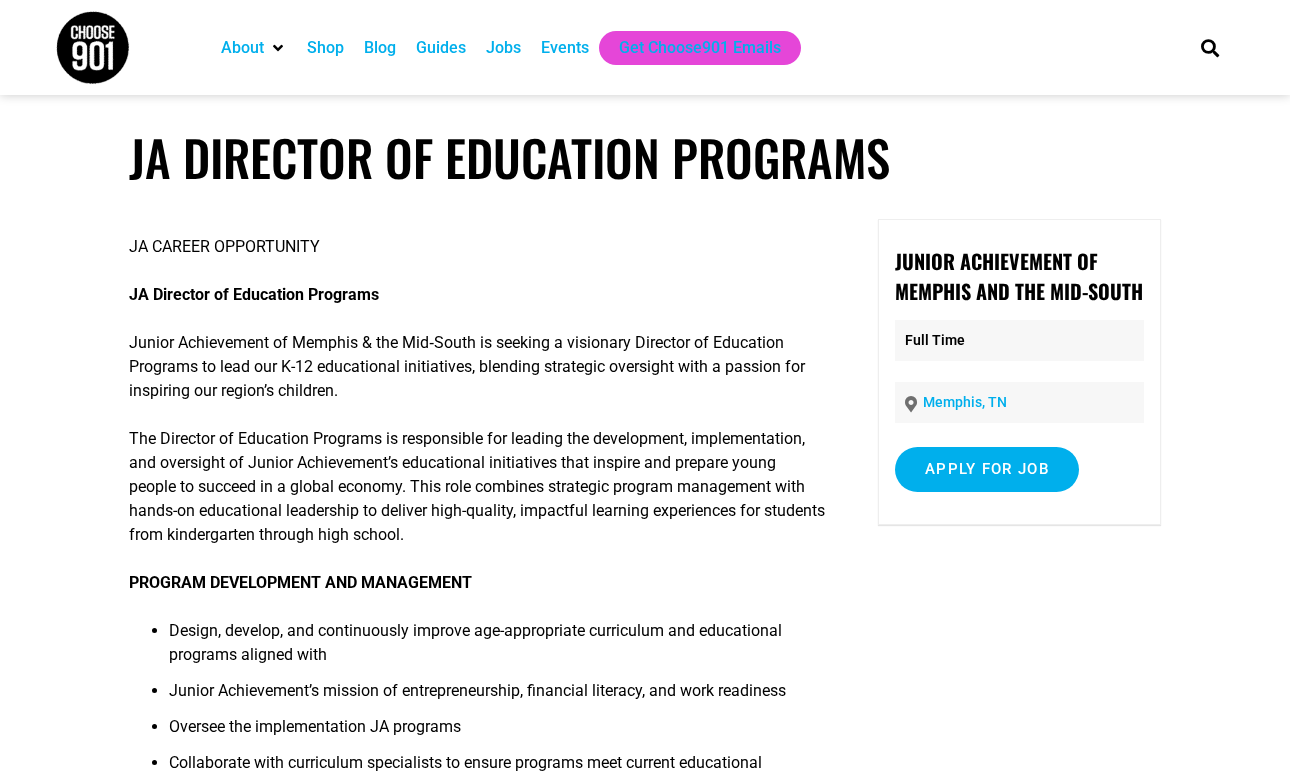scroll, scrollTop: 0, scrollLeft: 0, axis: both 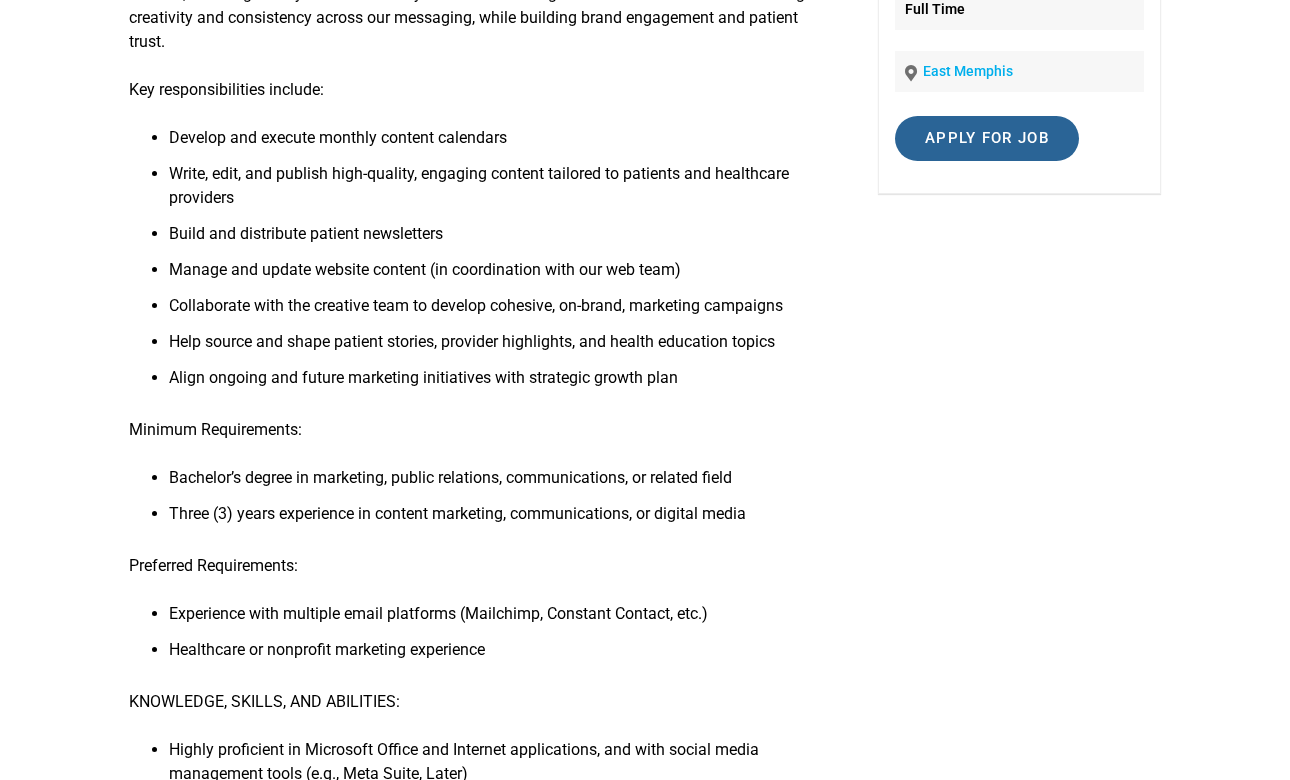 click on "Apply for job" at bounding box center [987, 138] 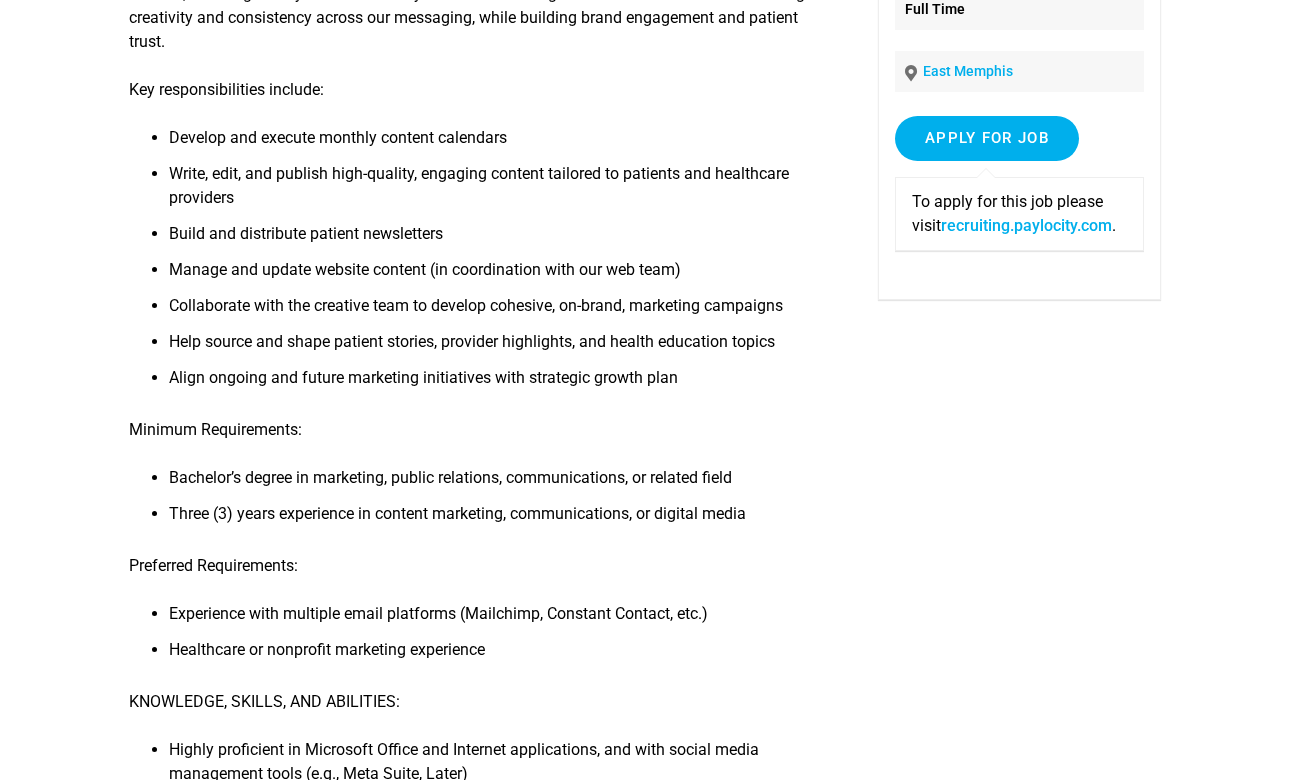 click on "recruiting.paylocity.com" at bounding box center (1026, 225) 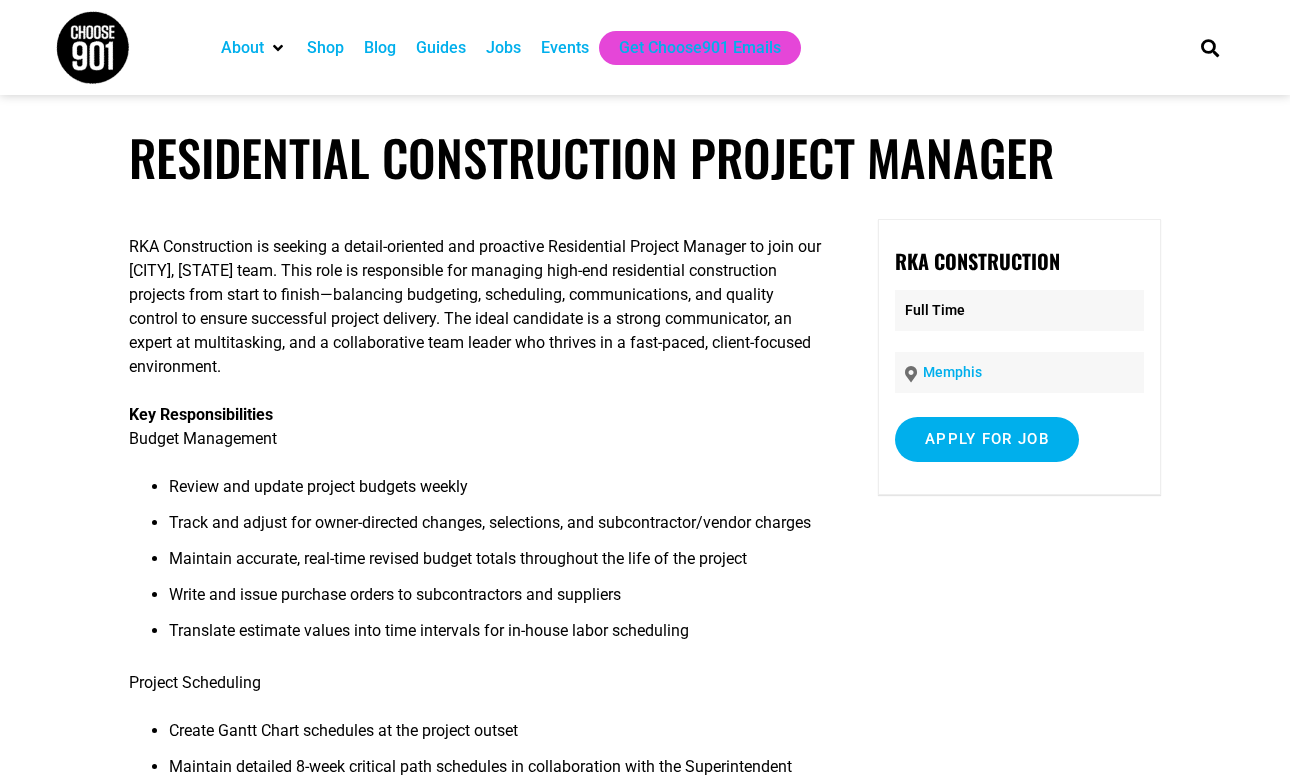scroll, scrollTop: 0, scrollLeft: 0, axis: both 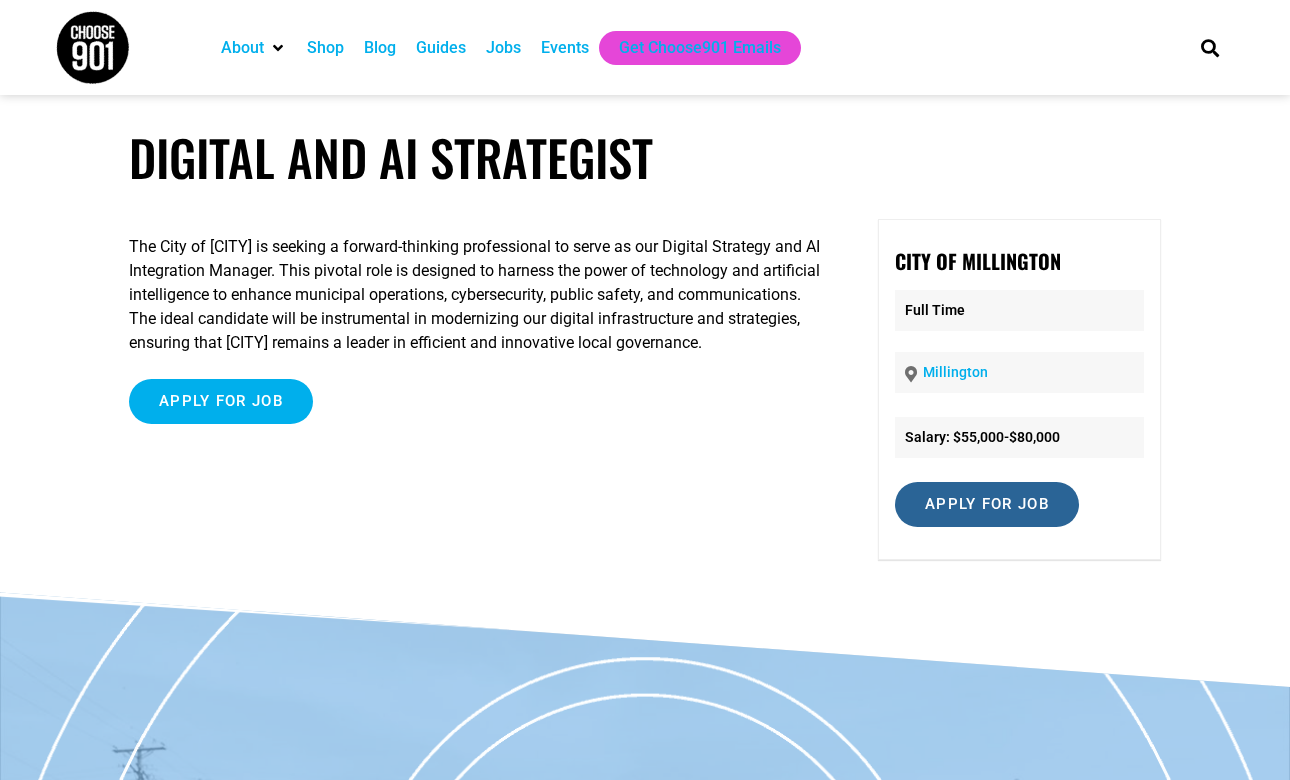 click on "Apply for job" at bounding box center (987, 504) 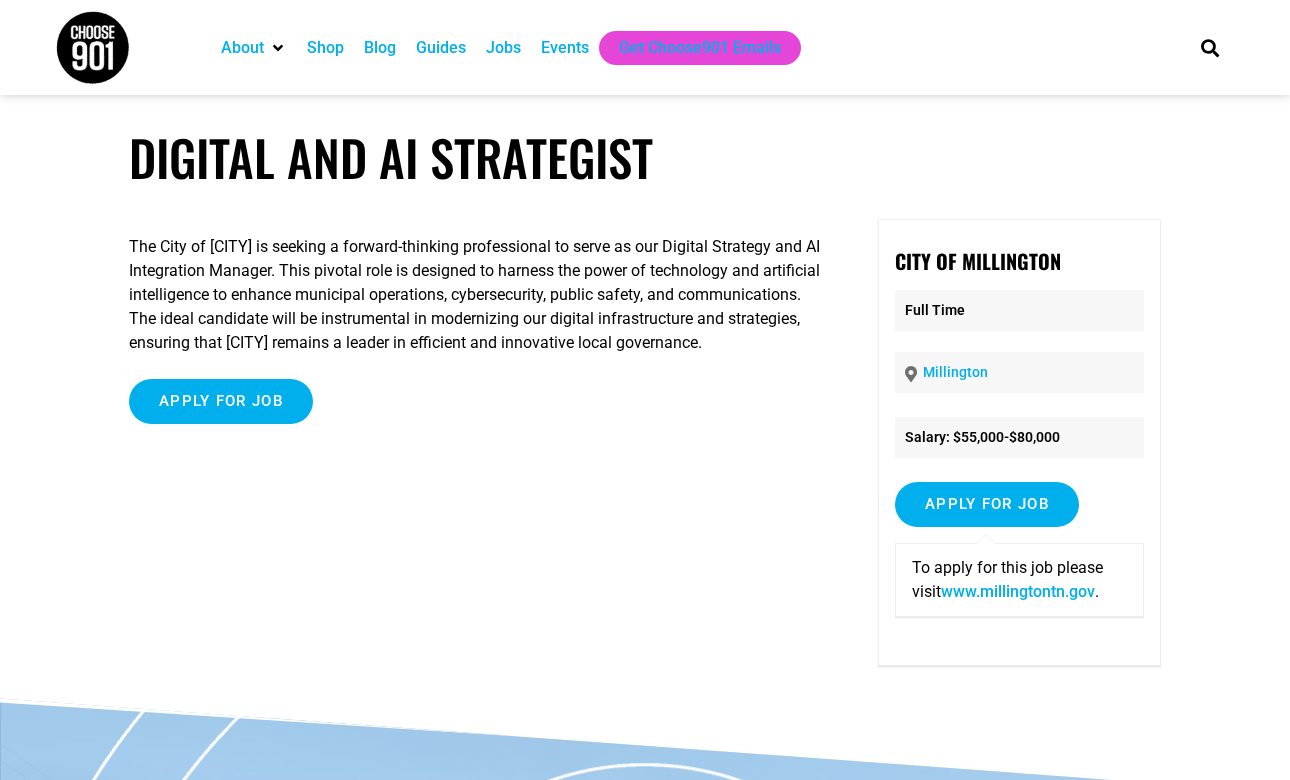 click on "www.millingtontn.gov" at bounding box center (1018, 591) 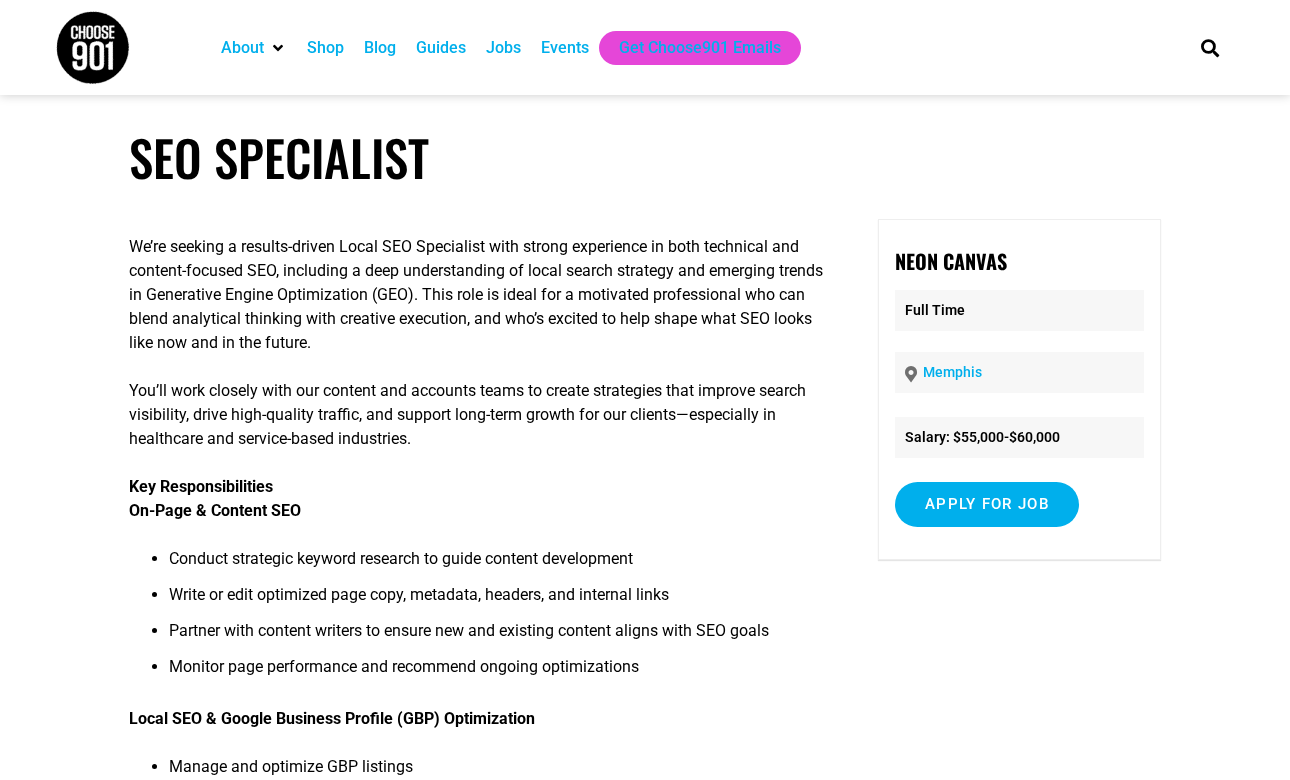 scroll, scrollTop: 0, scrollLeft: 0, axis: both 